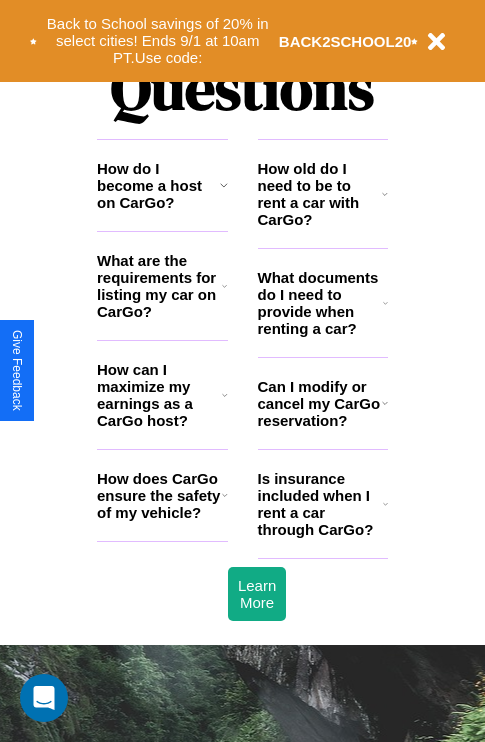 scroll, scrollTop: 2423, scrollLeft: 0, axis: vertical 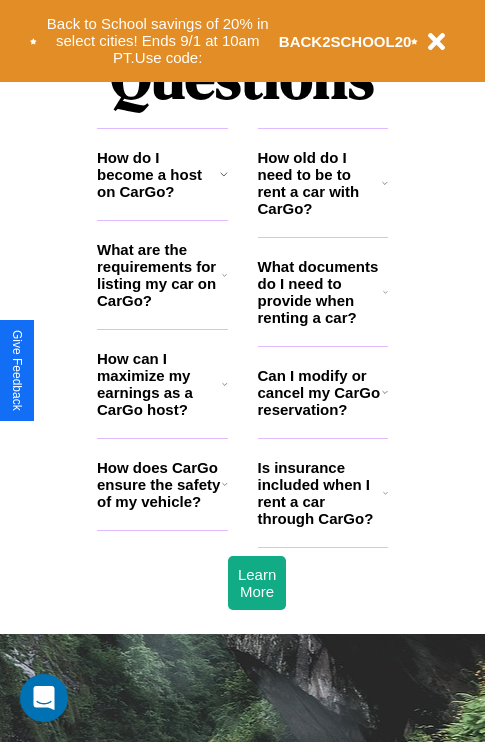 click on "Is insurance included when I rent a car through CarGo?" at bounding box center [320, 493] 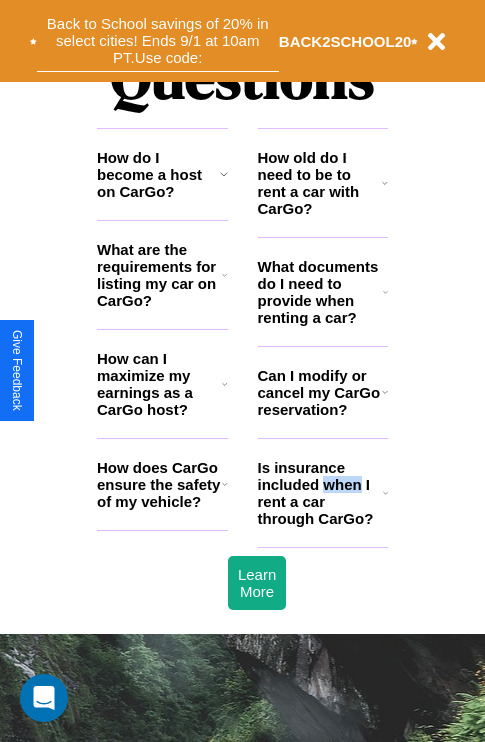 click on "Back to School savings of 20% in select cities! Ends 9/1 at 10am PT.  Use code:" at bounding box center (158, 41) 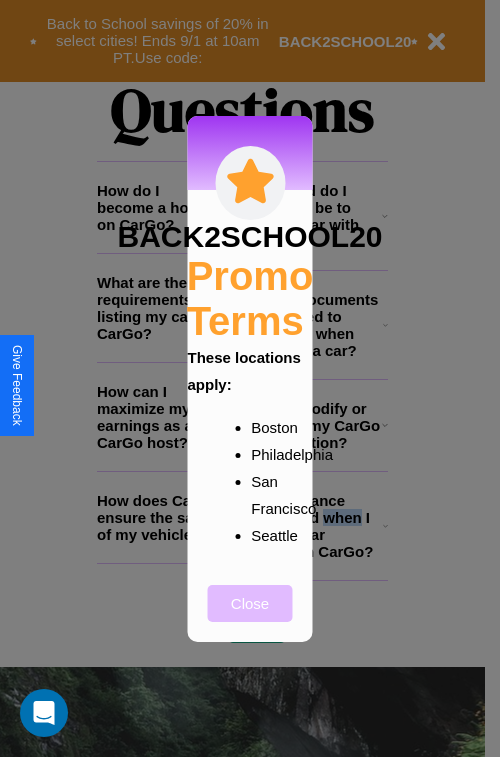 click on "Close" at bounding box center [250, 603] 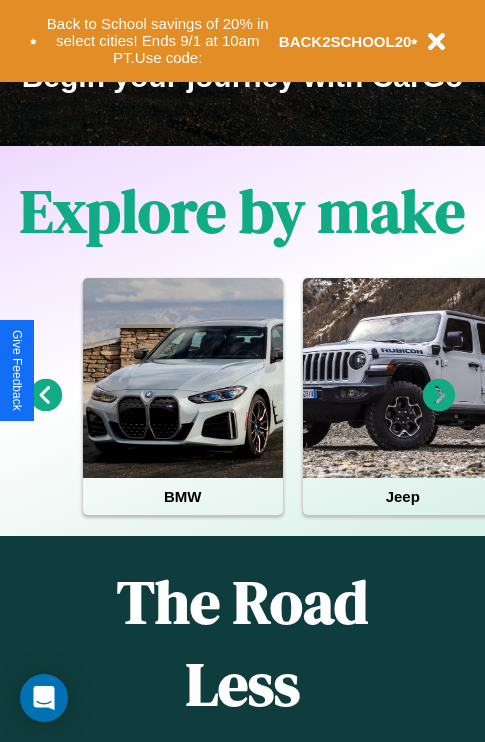 scroll, scrollTop: 308, scrollLeft: 0, axis: vertical 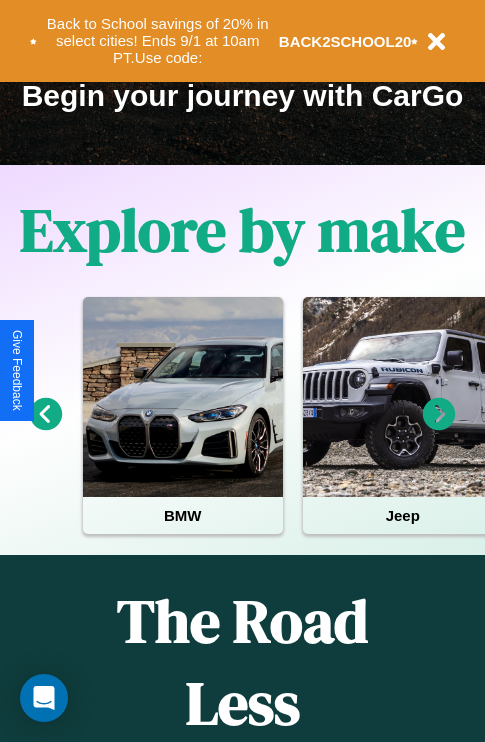 click 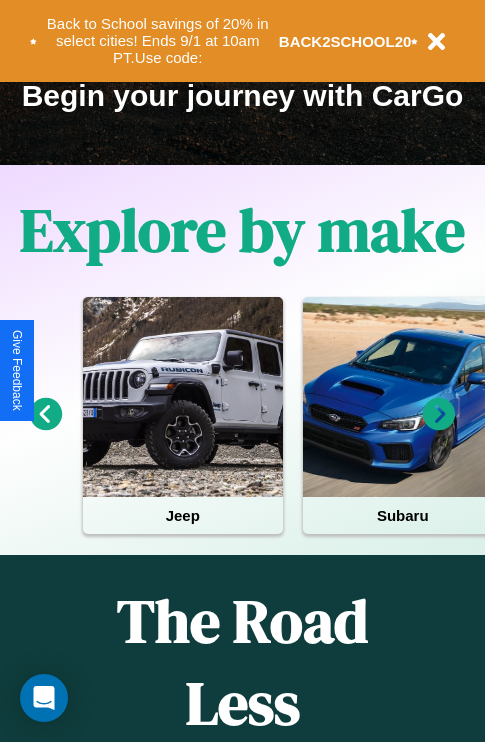 click 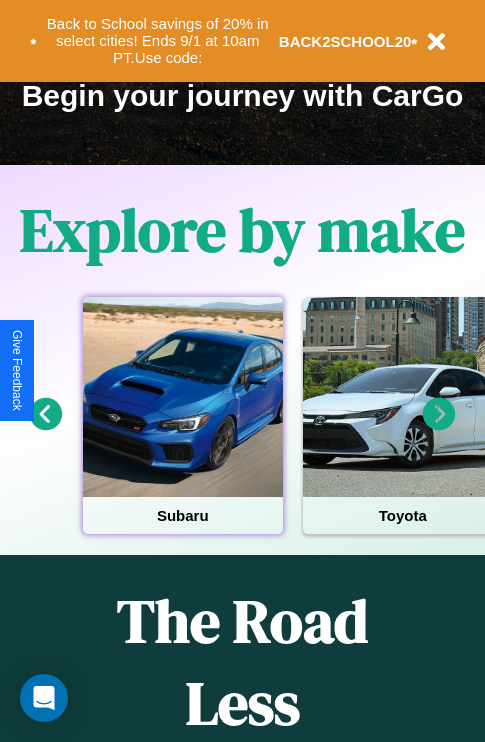 click at bounding box center [183, 397] 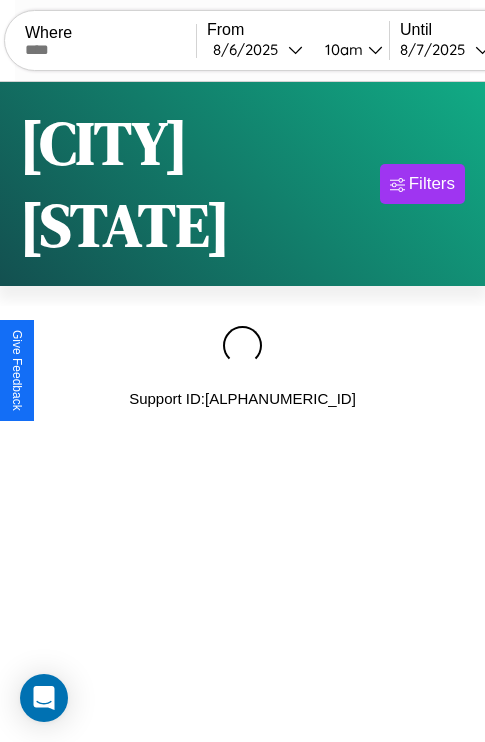scroll, scrollTop: 0, scrollLeft: 0, axis: both 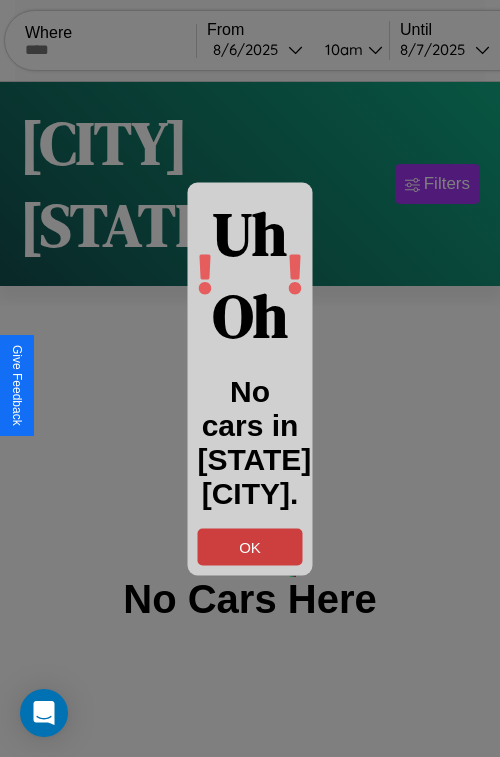 click on "OK" at bounding box center (250, 546) 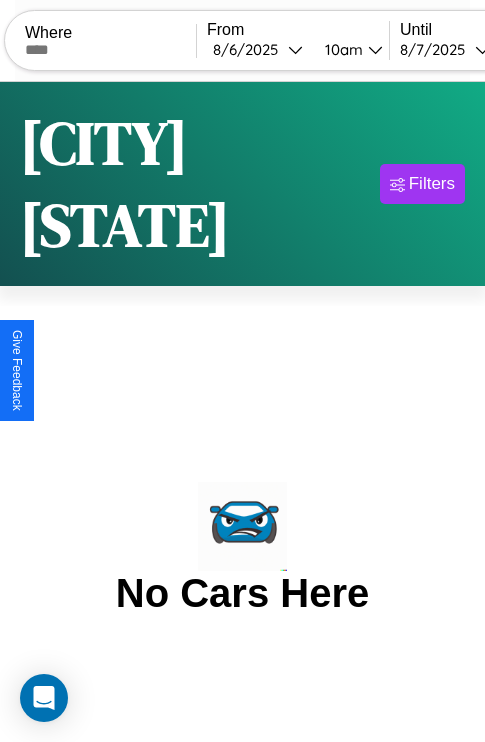 click at bounding box center [110, 50] 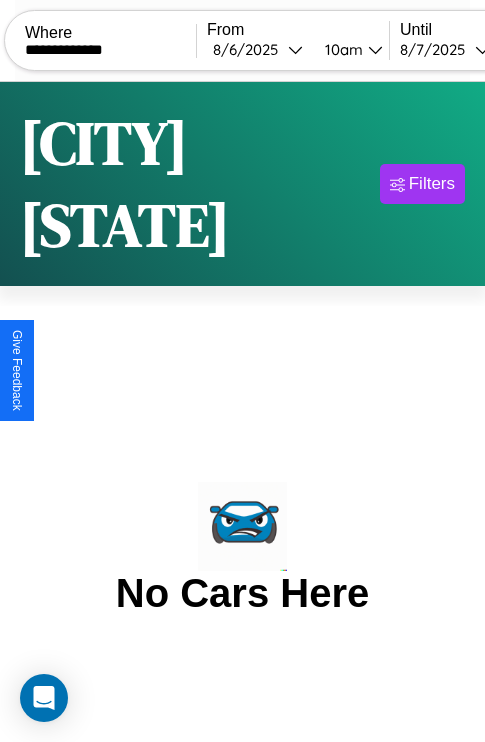 type on "**********" 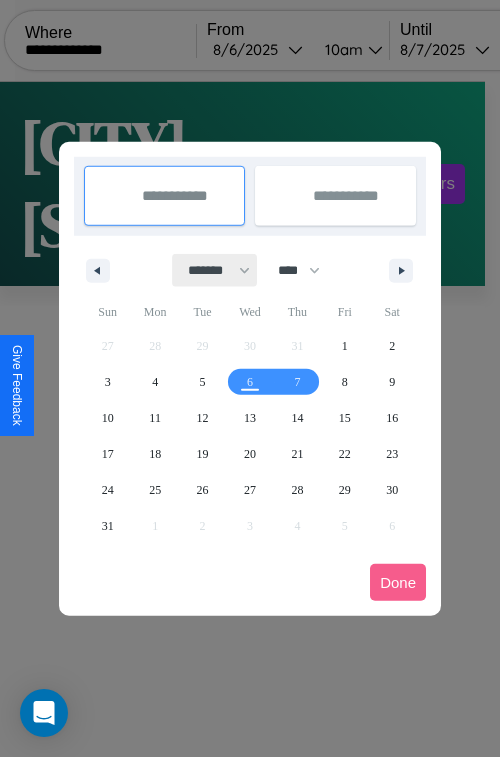 click on "******* ******** ***** ***** *** **** **** ****** ********* ******* ******** ********" at bounding box center [215, 270] 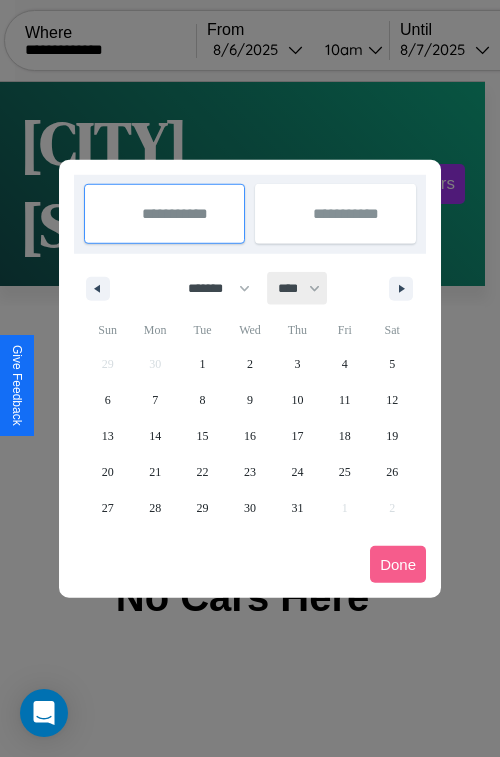 click on "**** **** **** **** **** **** **** **** **** **** **** **** **** **** **** **** **** **** **** **** **** **** **** **** **** **** **** **** **** **** **** **** **** **** **** **** **** **** **** **** **** **** **** **** **** **** **** **** **** **** **** **** **** **** **** **** **** **** **** **** **** **** **** **** **** **** **** **** **** **** **** **** **** **** **** **** **** **** **** **** **** **** **** **** **** **** **** **** **** **** **** **** **** **** **** **** **** **** **** **** **** **** **** **** **** **** **** **** **** **** **** **** **** **** **** **** **** **** **** **** ****" at bounding box center (298, 288) 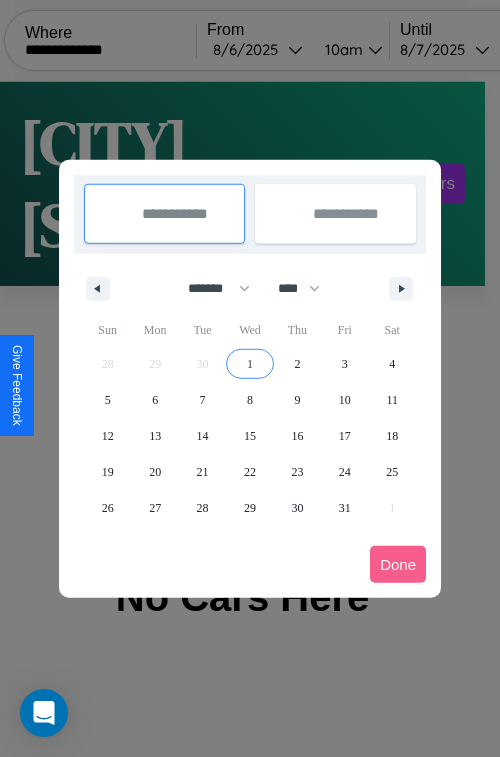 click on "1" at bounding box center [250, 364] 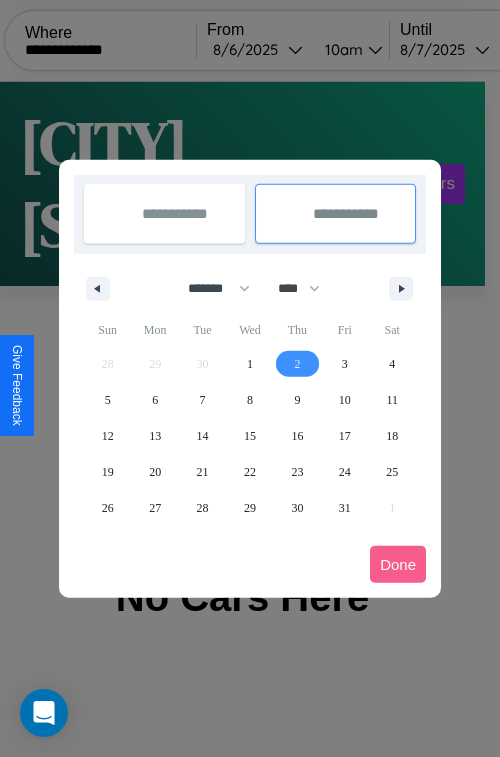 click on "2" at bounding box center (297, 364) 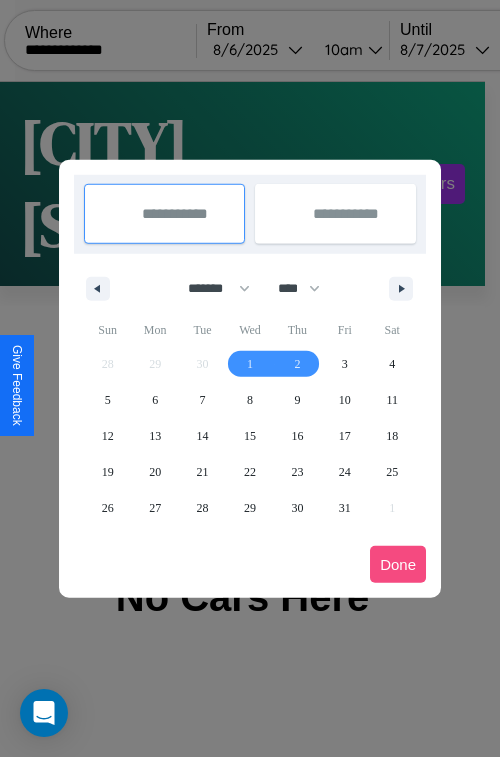 click on "Done" at bounding box center [398, 564] 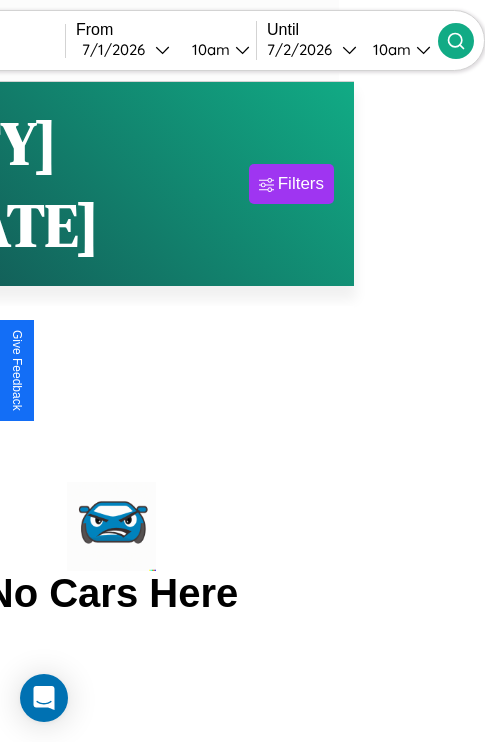 click 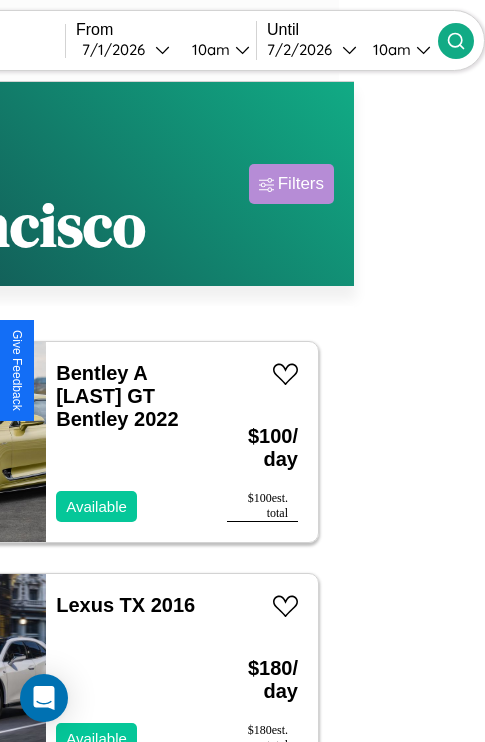 click on "Filters" at bounding box center (301, 184) 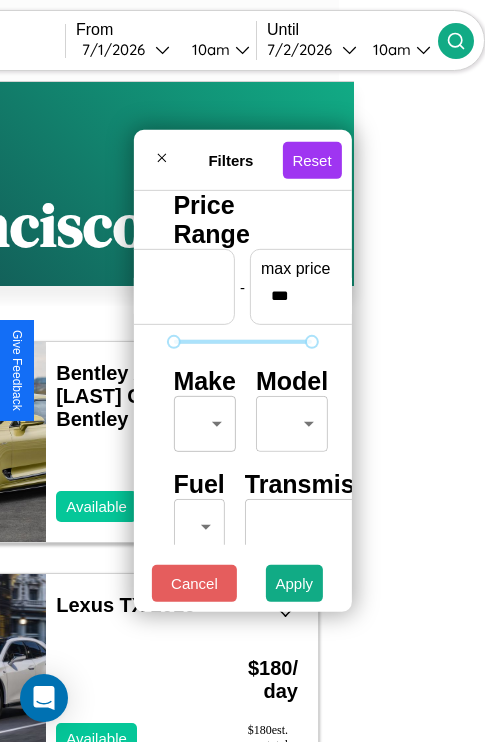scroll, scrollTop: 162, scrollLeft: 63, axis: both 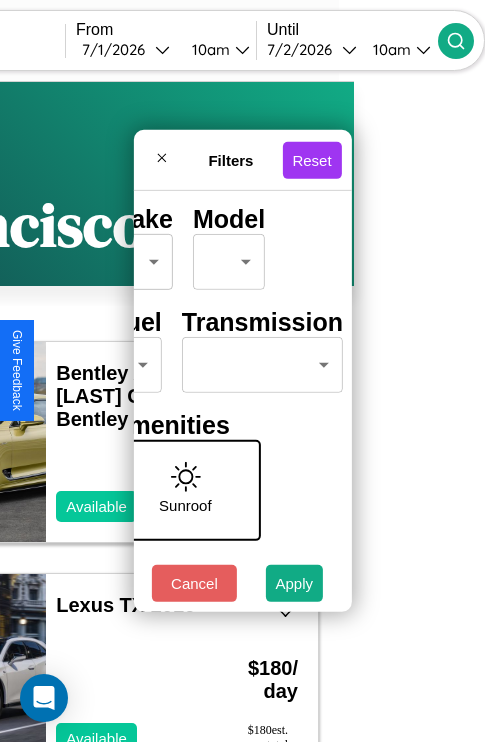 click on "**********" at bounding box center [111, 453] 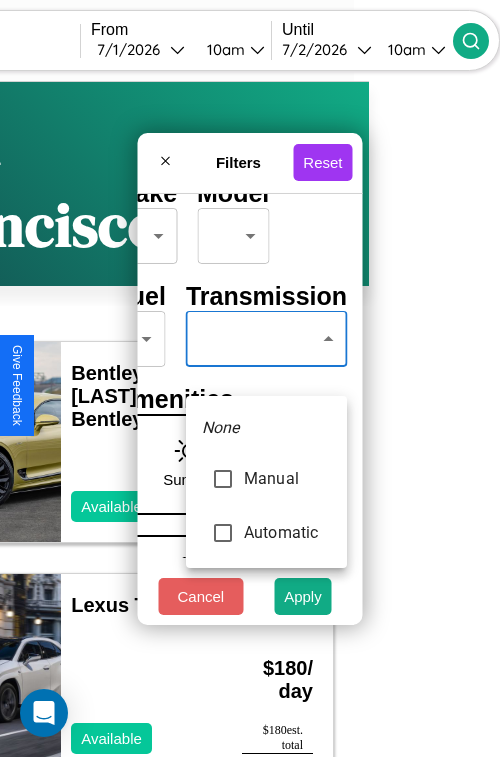 type on "******" 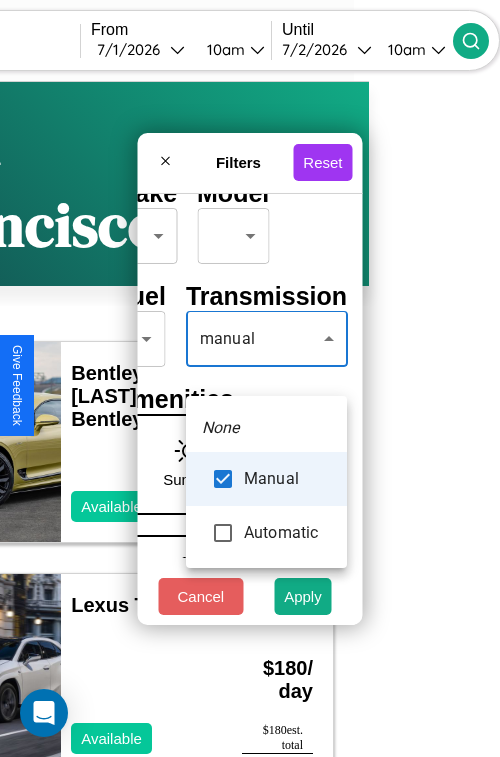 click at bounding box center [250, 378] 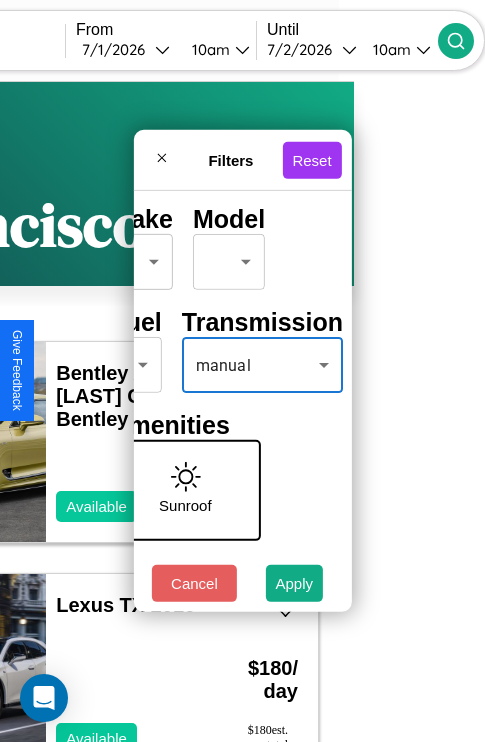 click on "Apply" at bounding box center [295, 583] 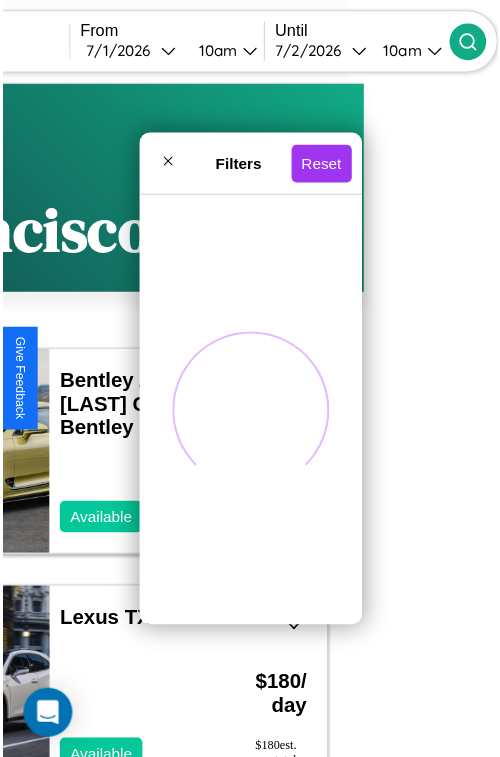 scroll, scrollTop: 0, scrollLeft: 0, axis: both 